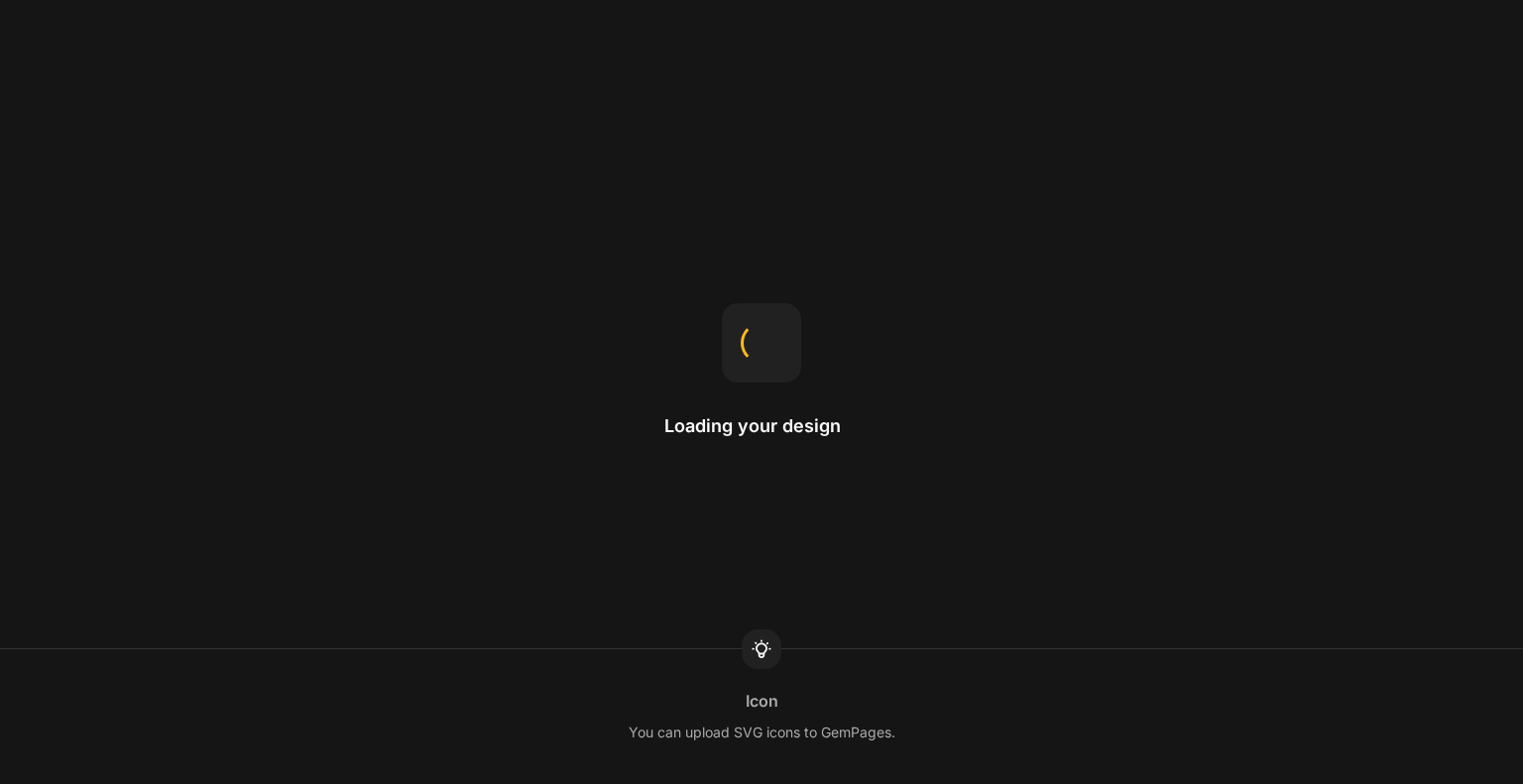 scroll, scrollTop: 0, scrollLeft: 0, axis: both 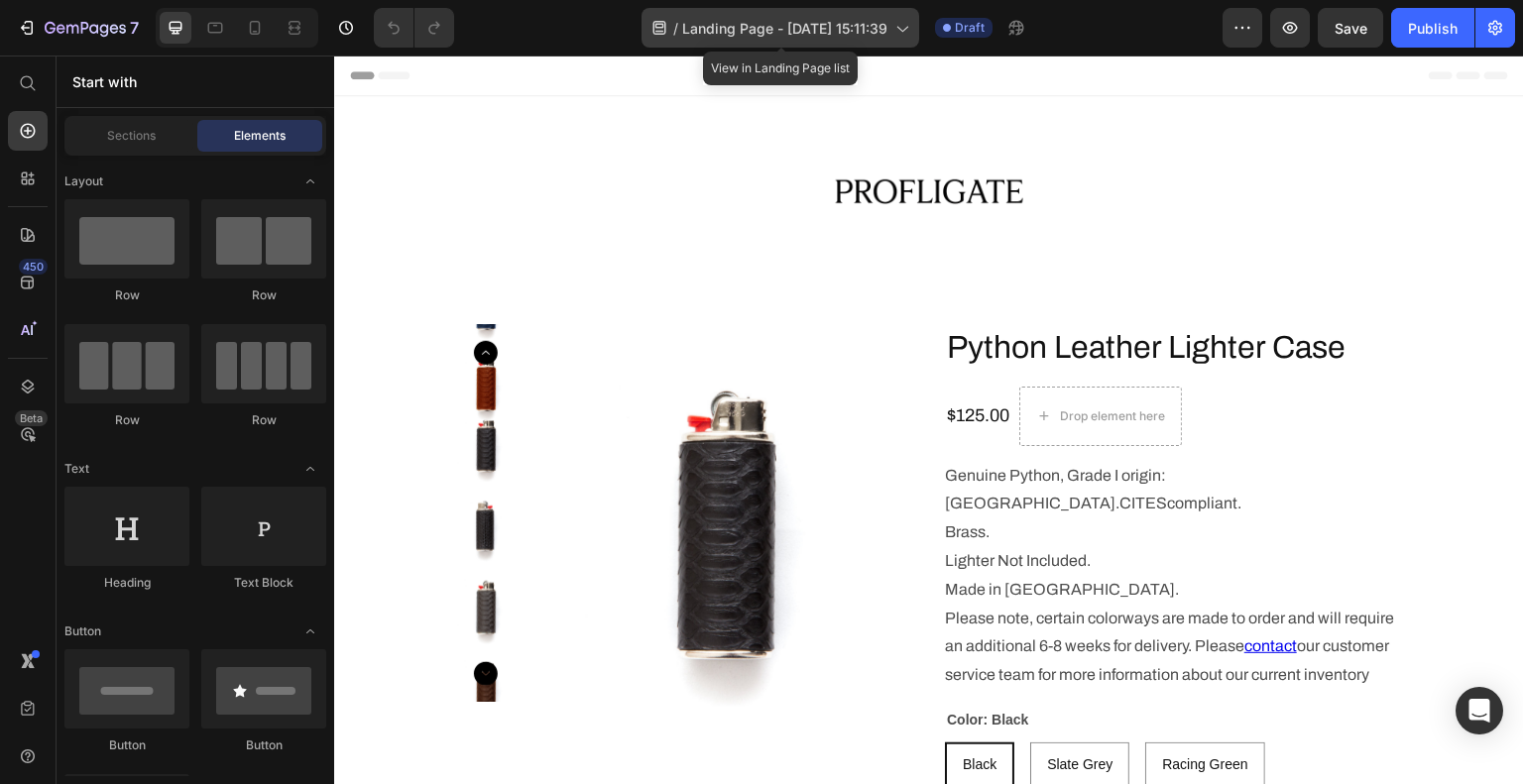 click 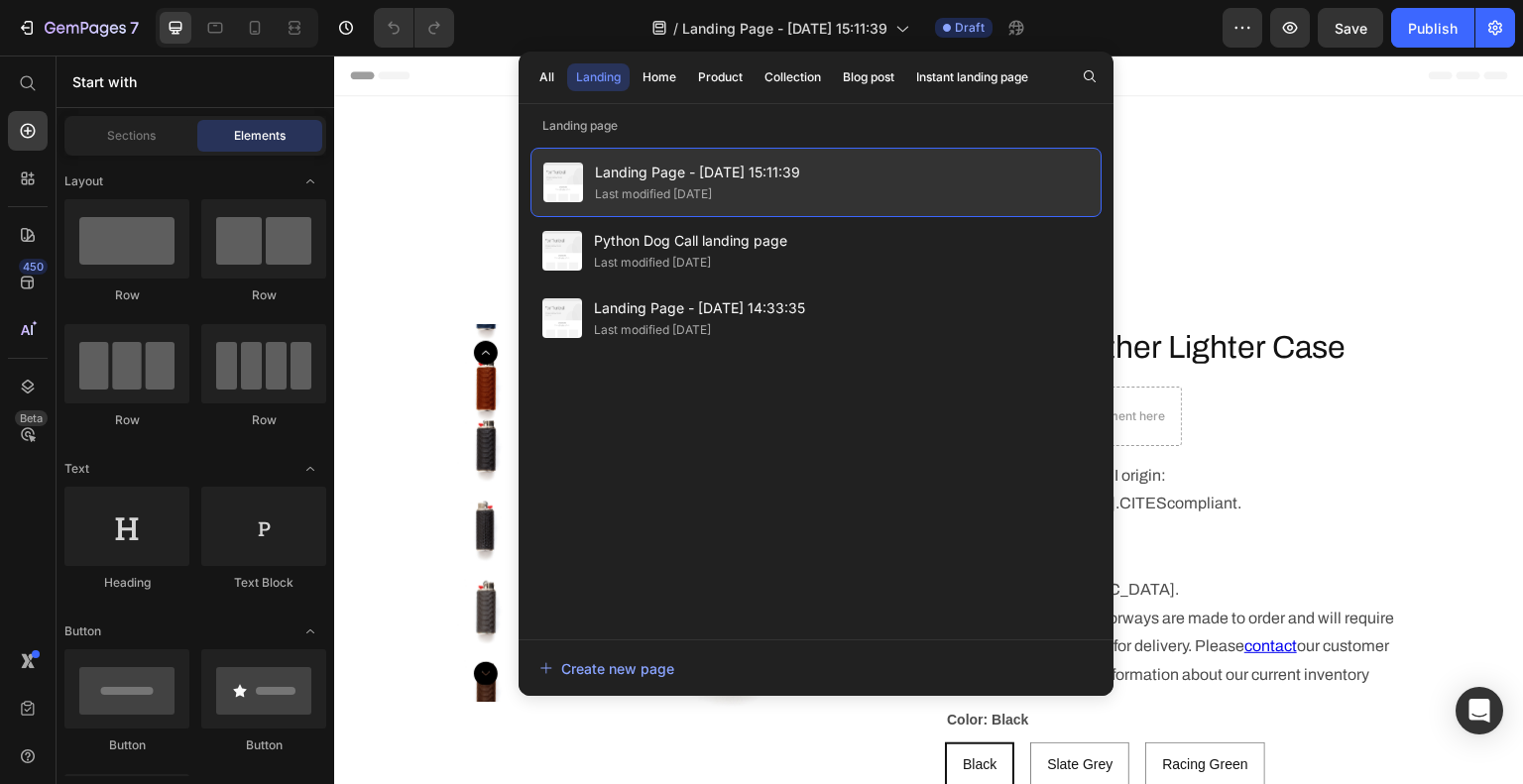 click on "Landing Page - Jul 8, 15:11:39 Last modified 2 days ago" 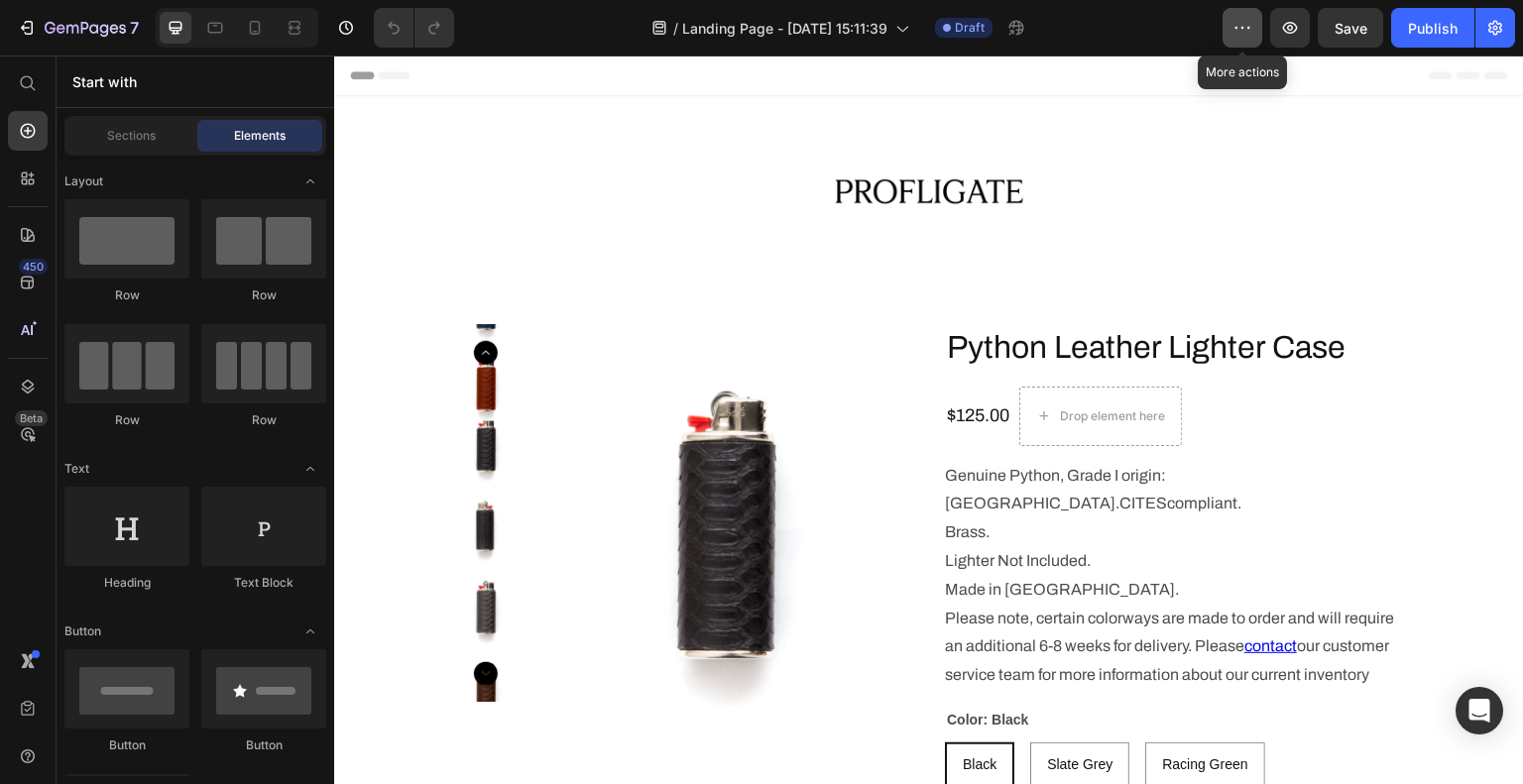 click 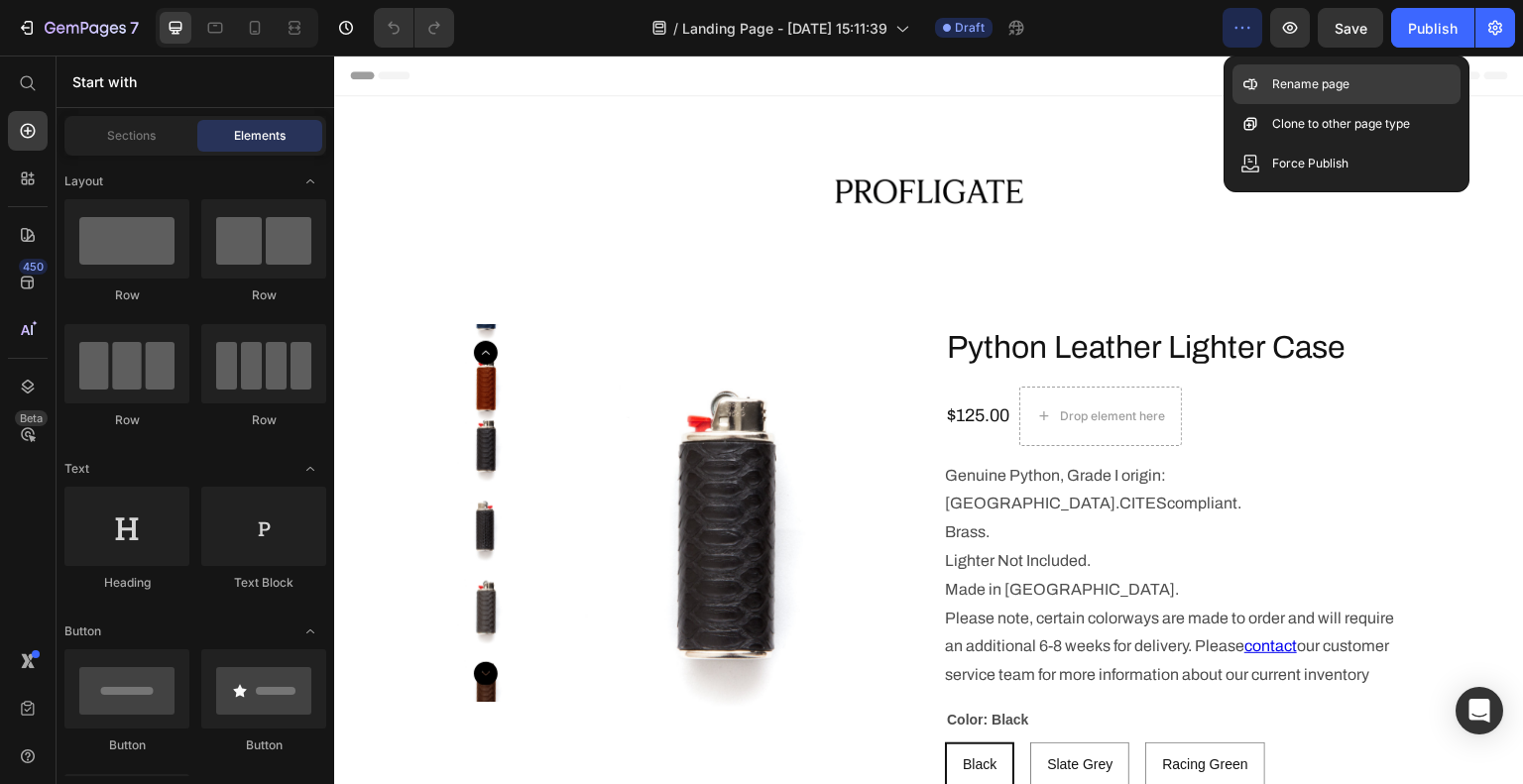 click on "Rename page" at bounding box center [1311, 84] 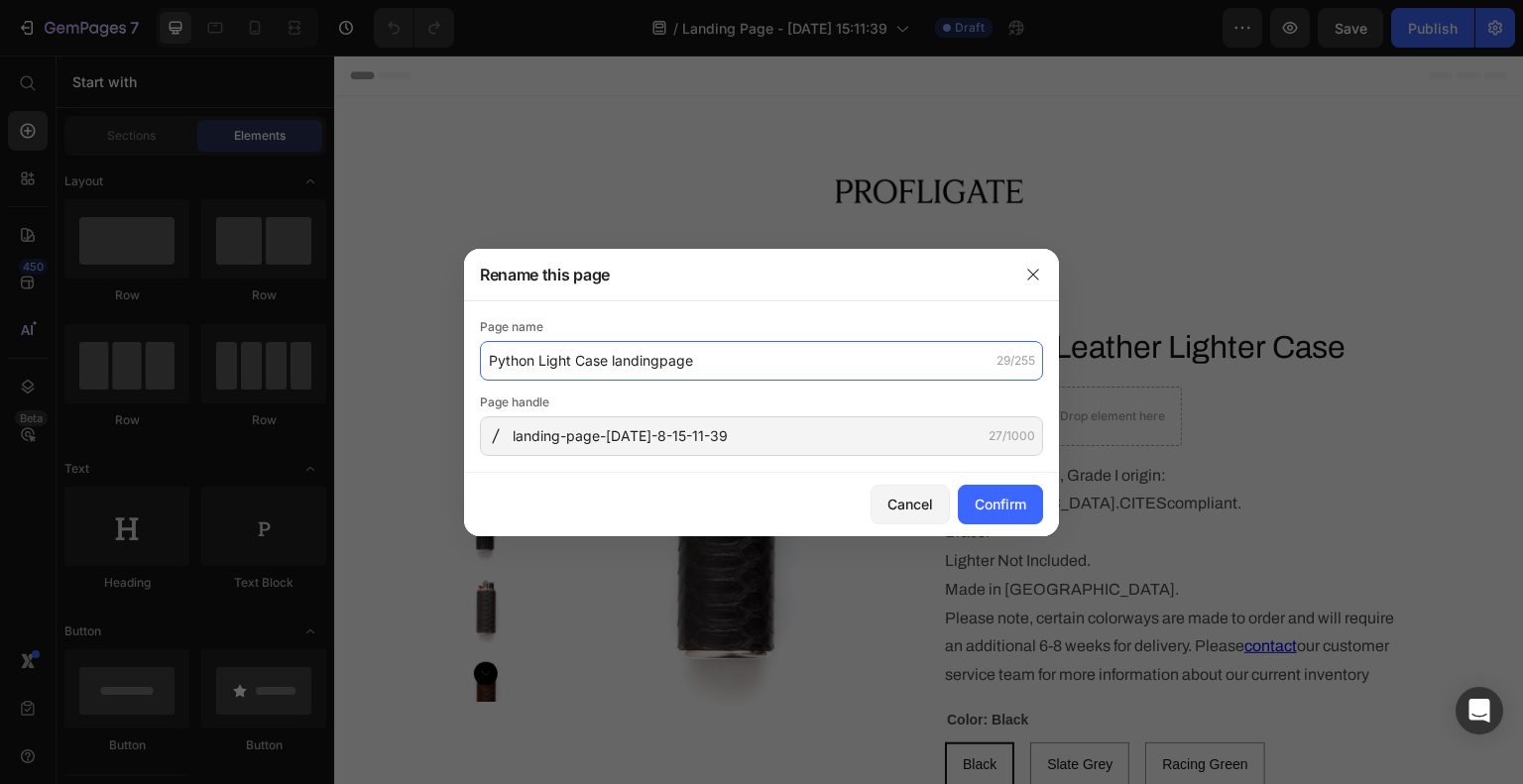 click on "Python Light Case landingpage" 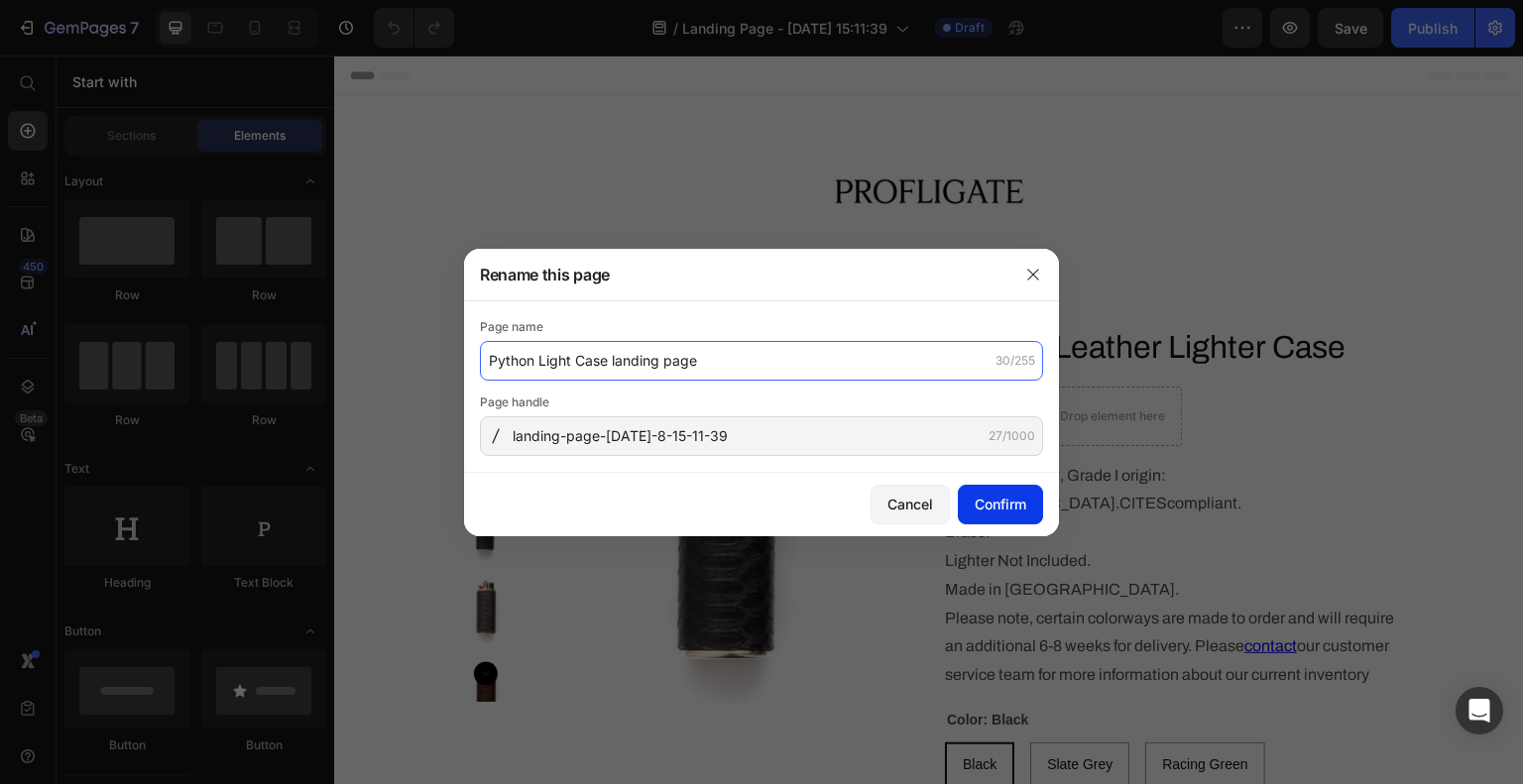 type on "Python Light Case landing page" 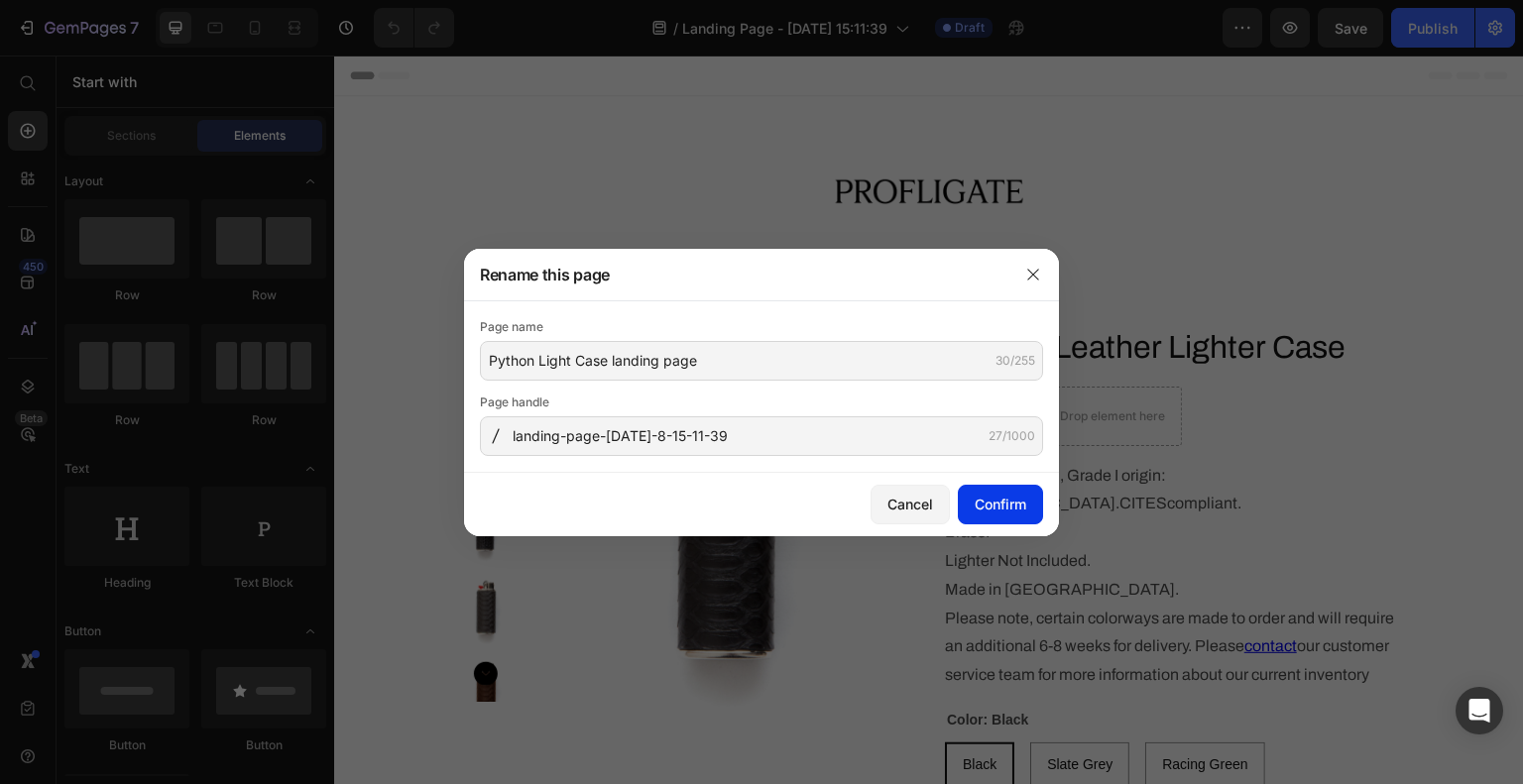click on "Confirm" at bounding box center [1000, 504] 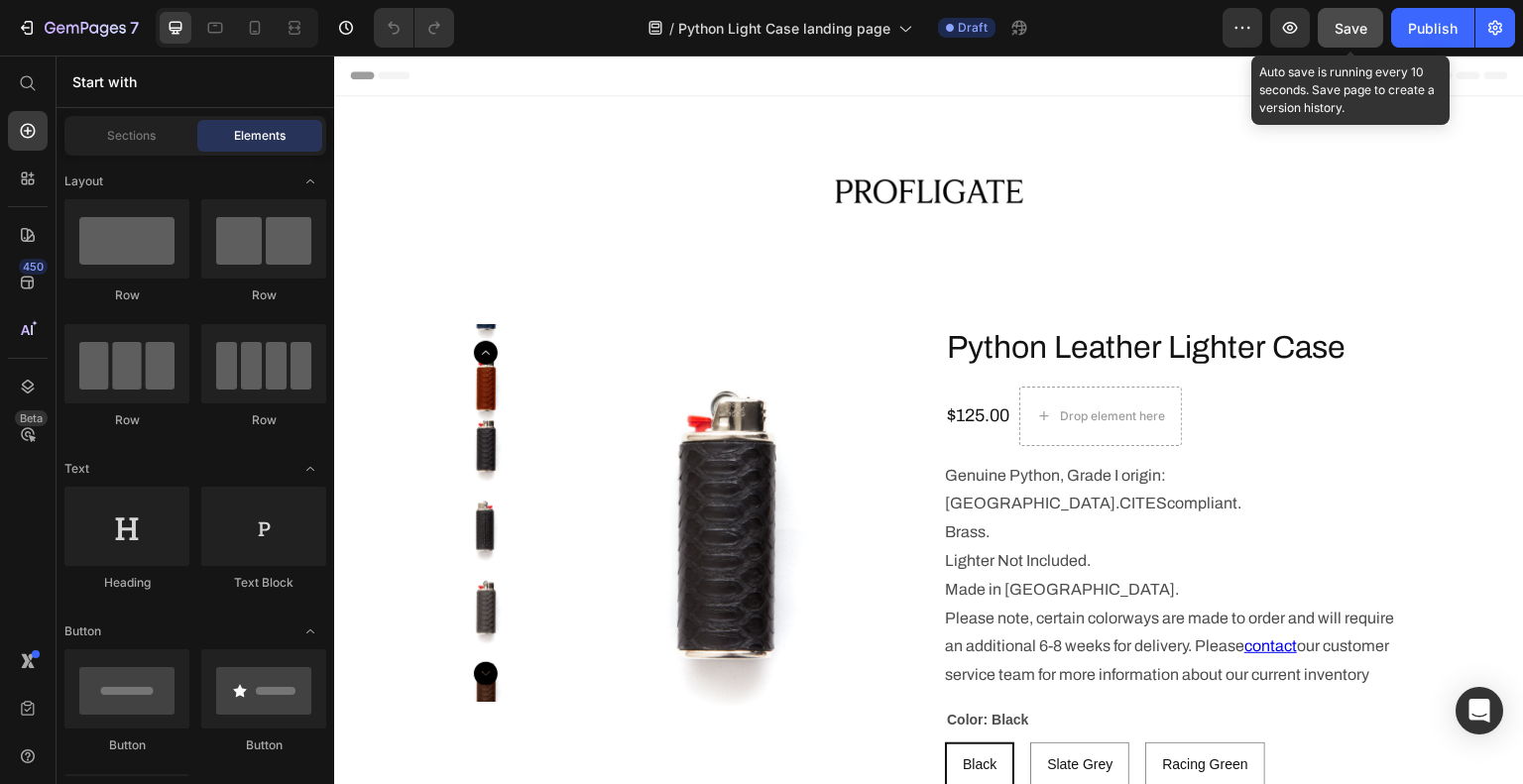 click on "Save" 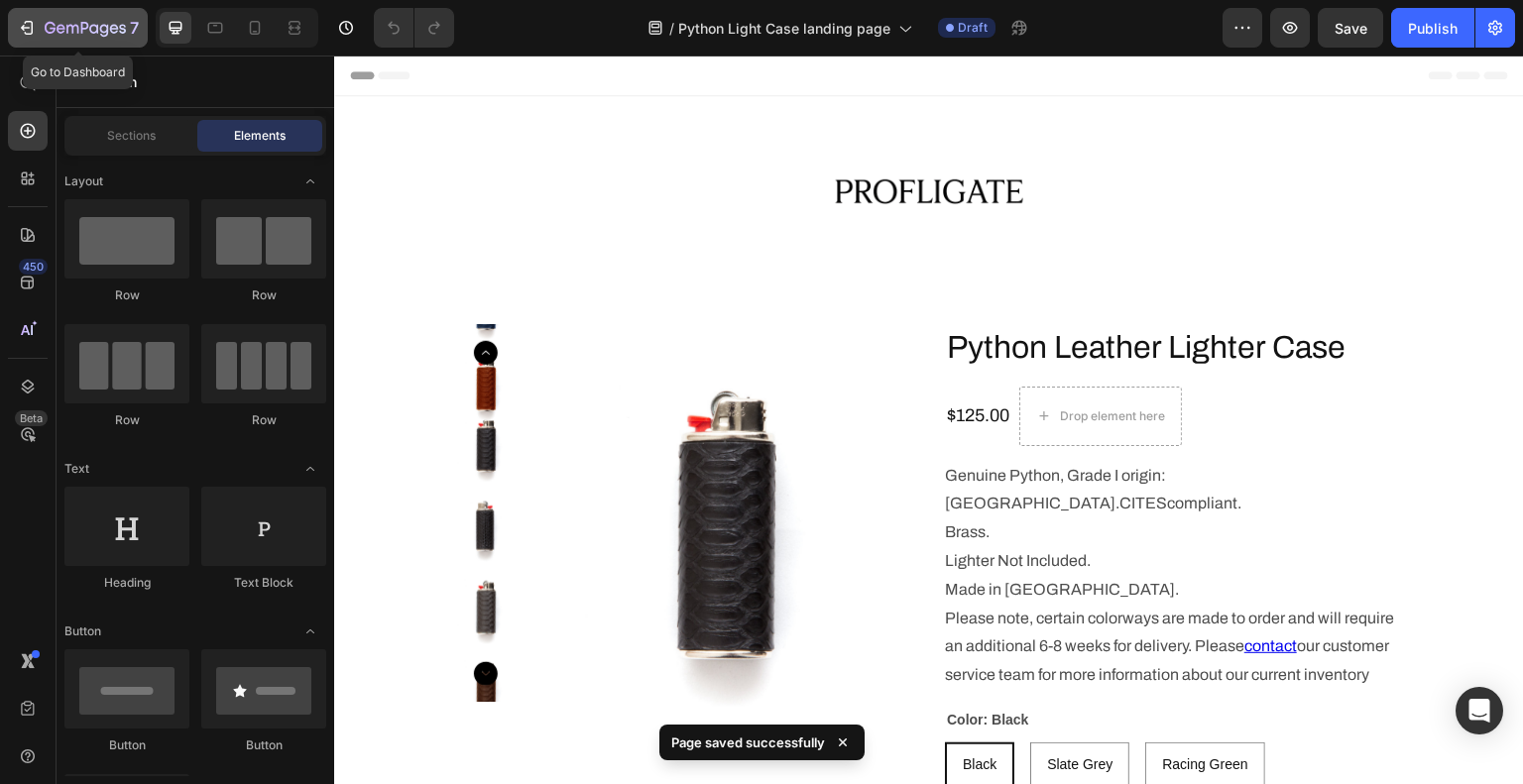 click 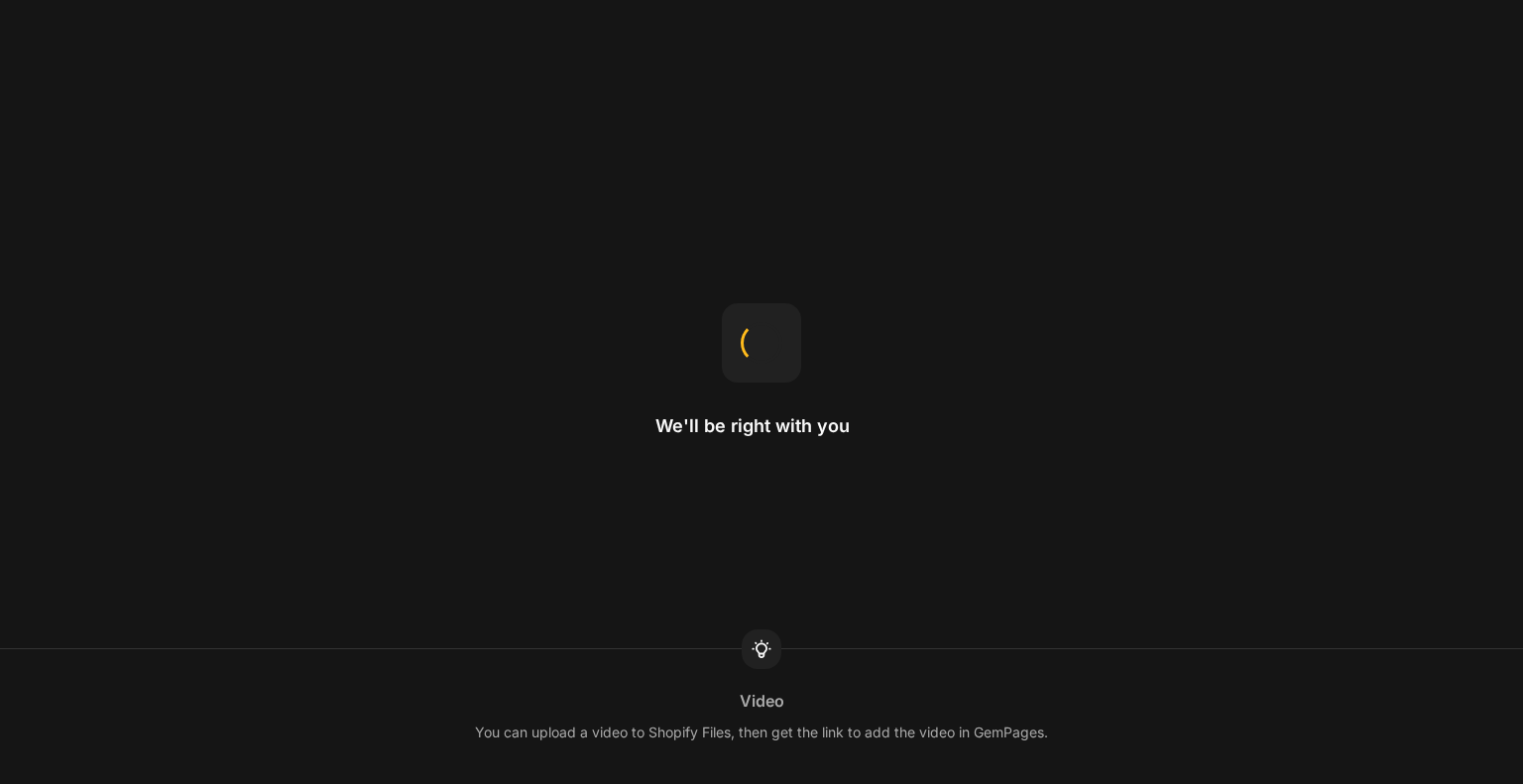 scroll, scrollTop: 0, scrollLeft: 0, axis: both 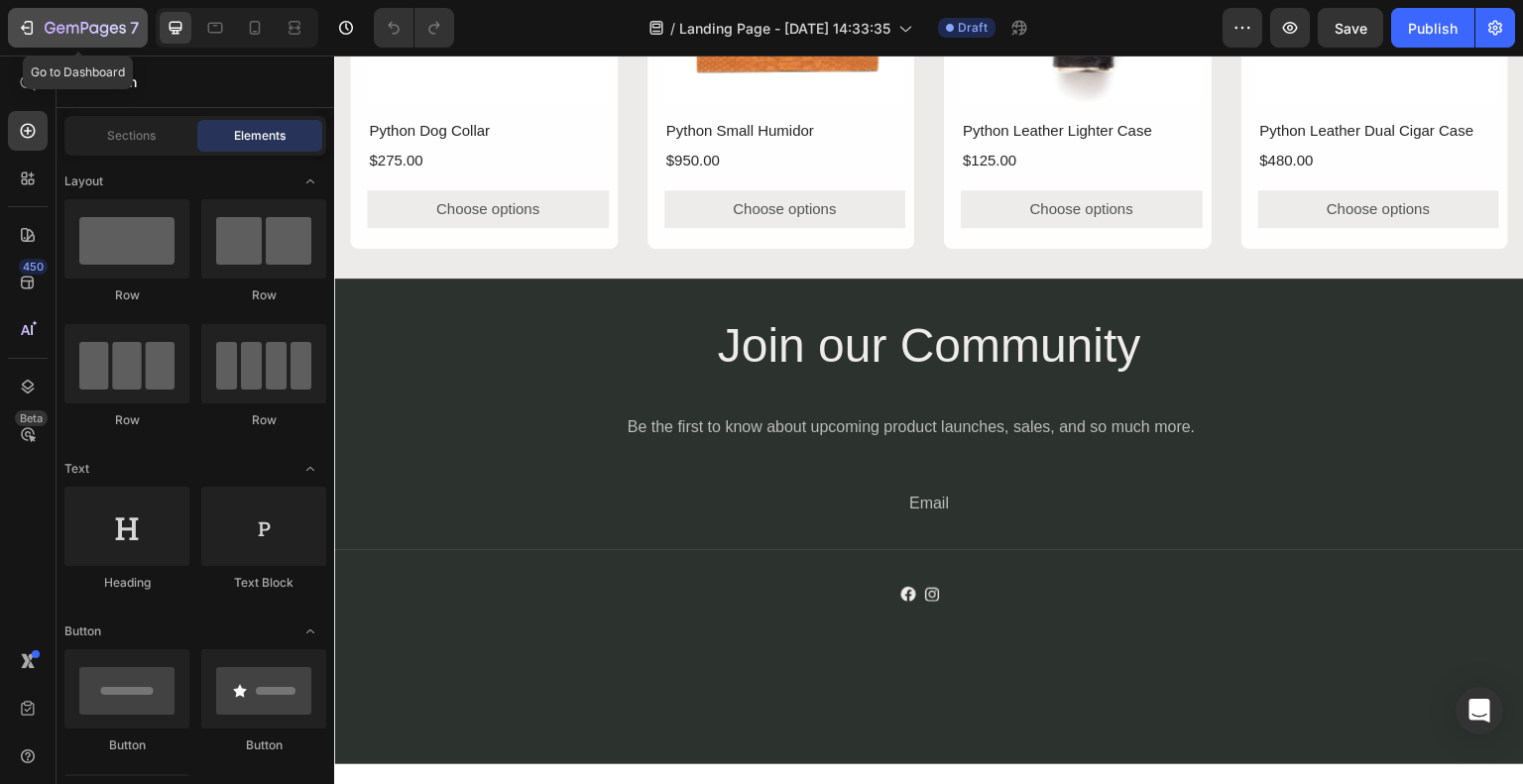 click on "7" 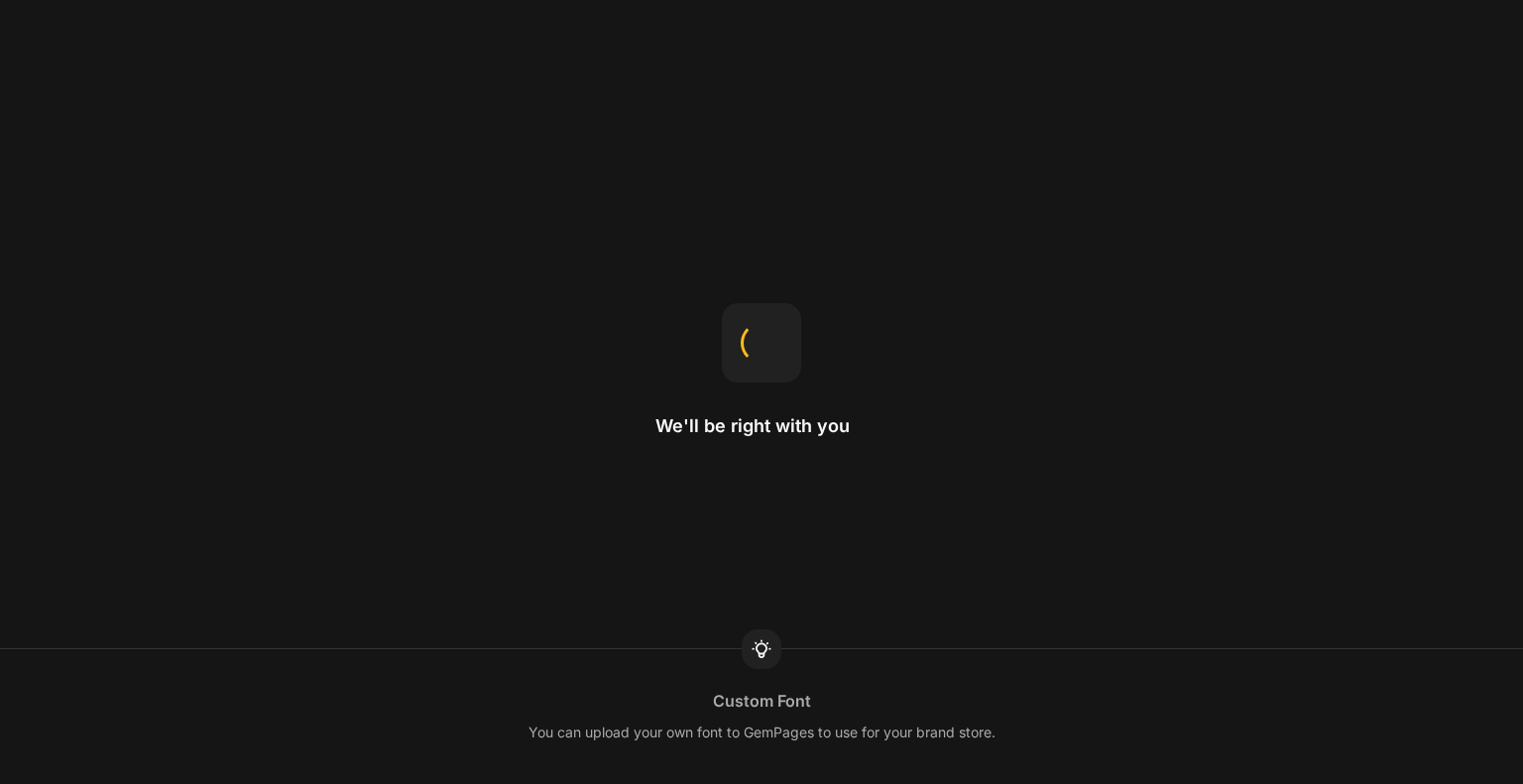 scroll, scrollTop: 0, scrollLeft: 0, axis: both 